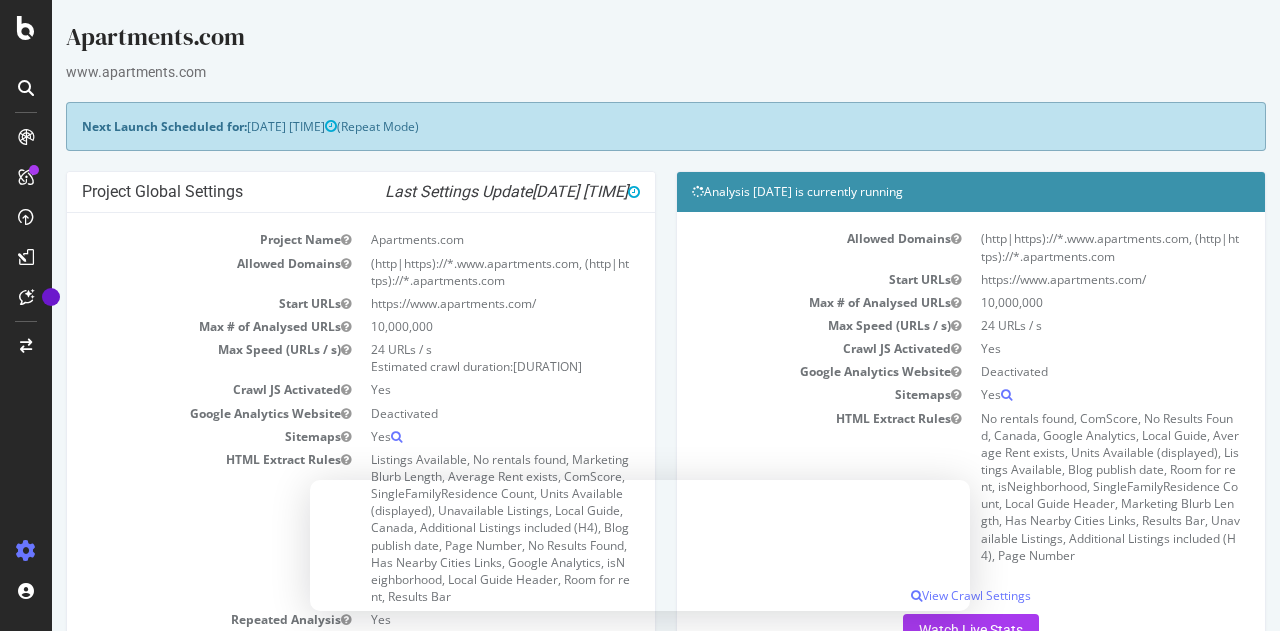 scroll, scrollTop: 0, scrollLeft: 0, axis: both 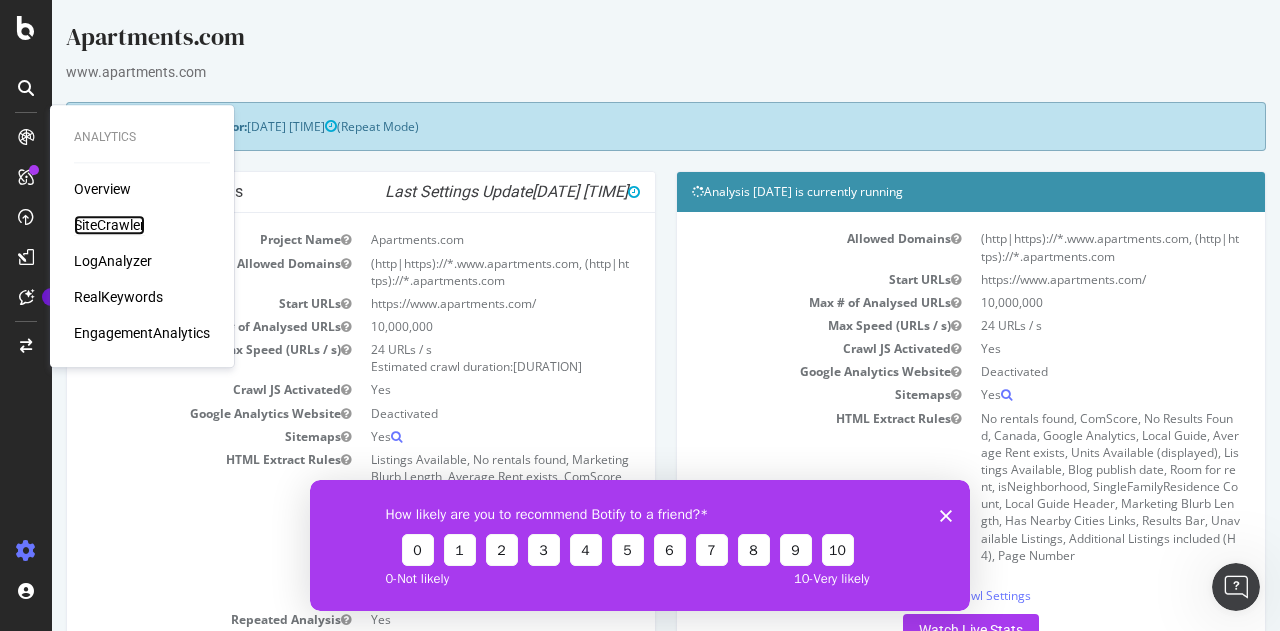 click on "SiteCrawler" at bounding box center (109, 225) 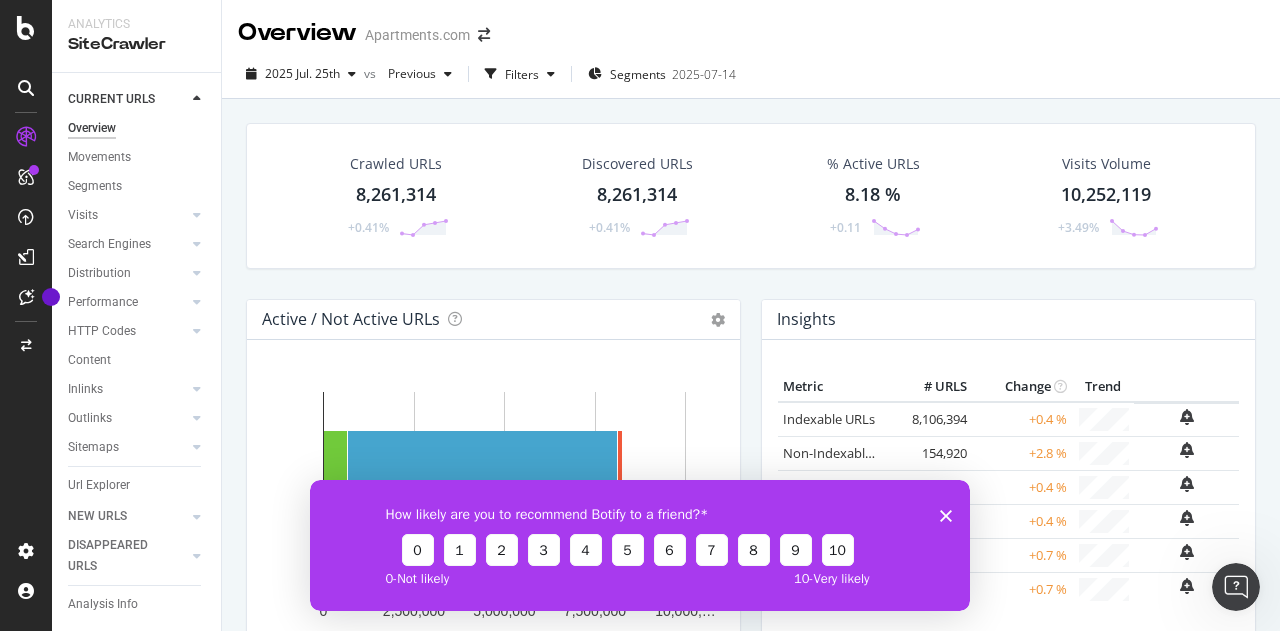 click 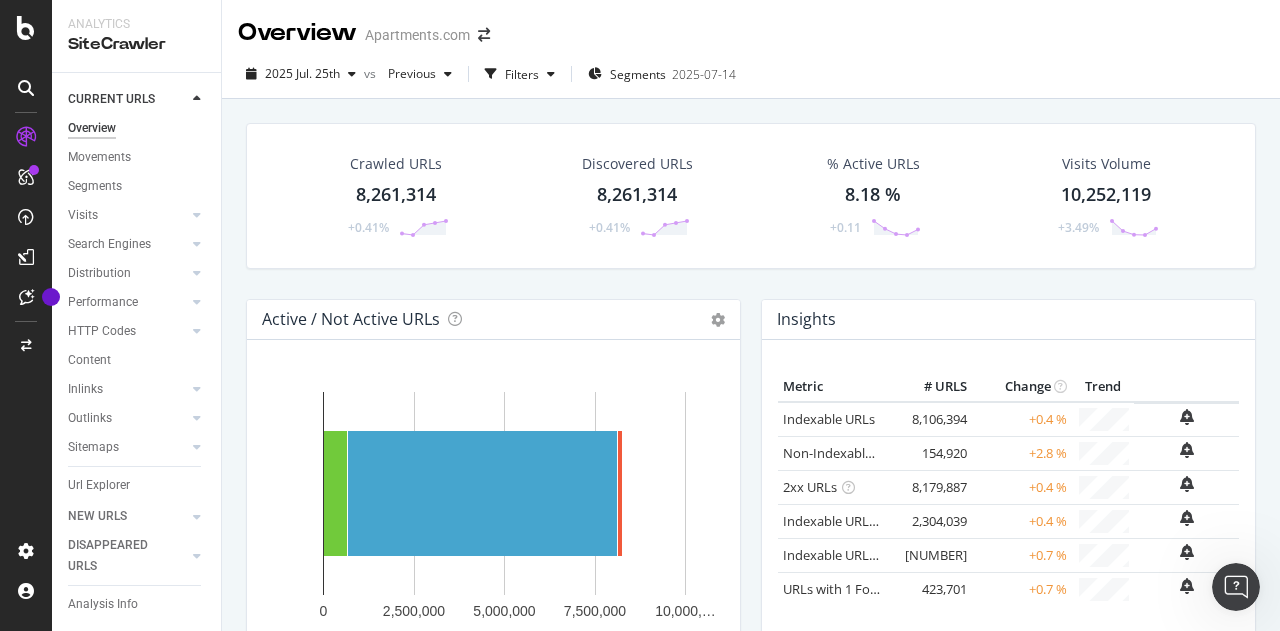 click on "8,261,314" at bounding box center (396, 195) 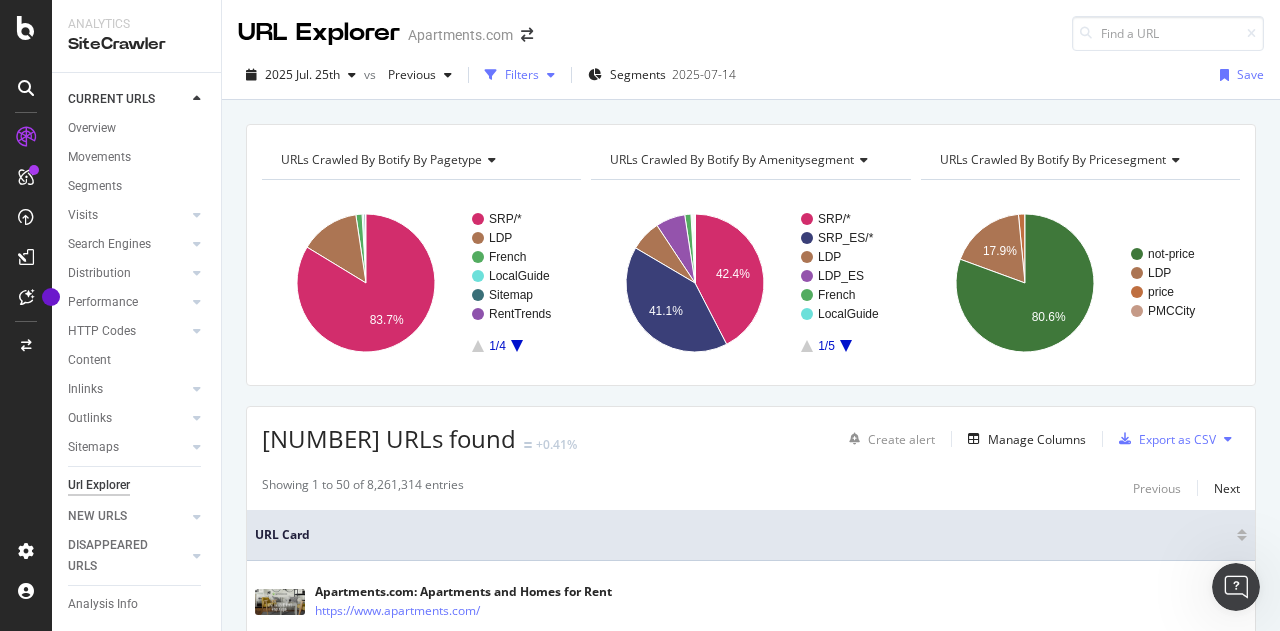 click on "Filters" at bounding box center (522, 74) 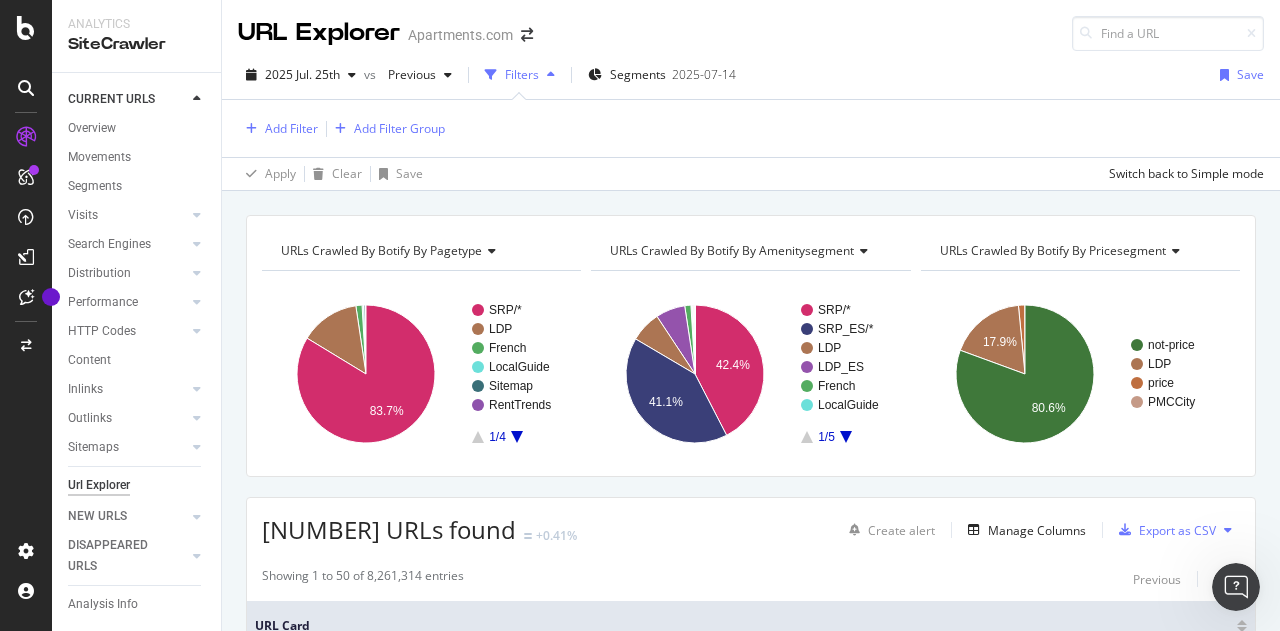 click on "Add Filter Add Filter Group" at bounding box center [751, 128] 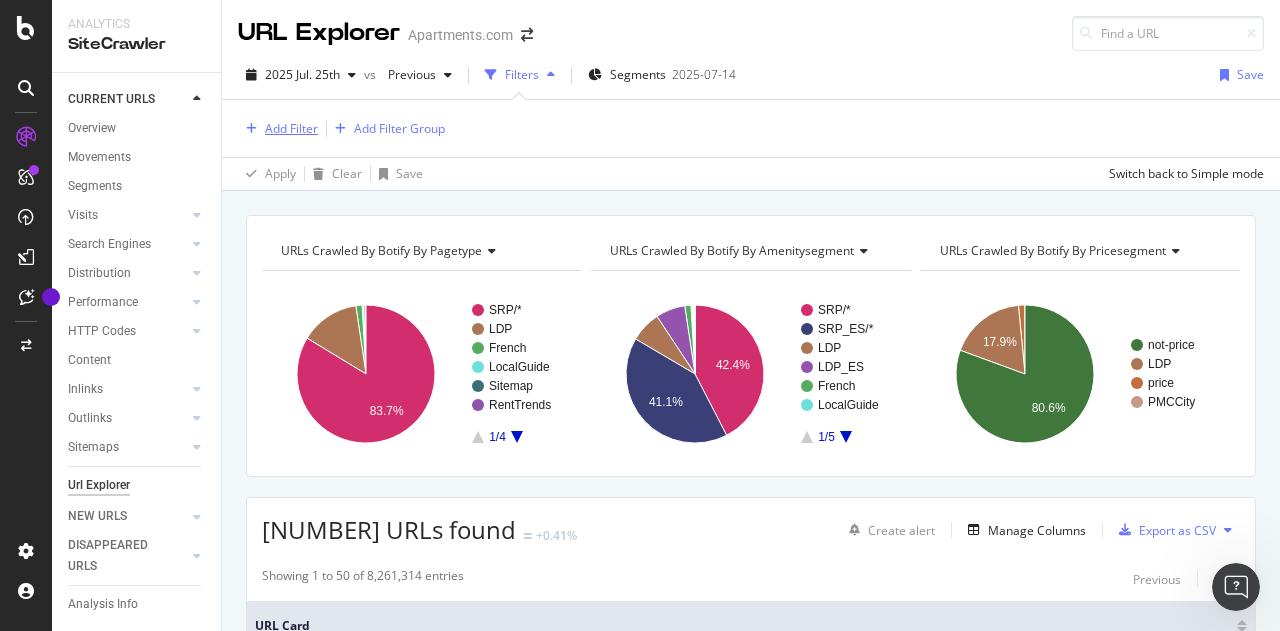 click on "Add Filter" at bounding box center [291, 128] 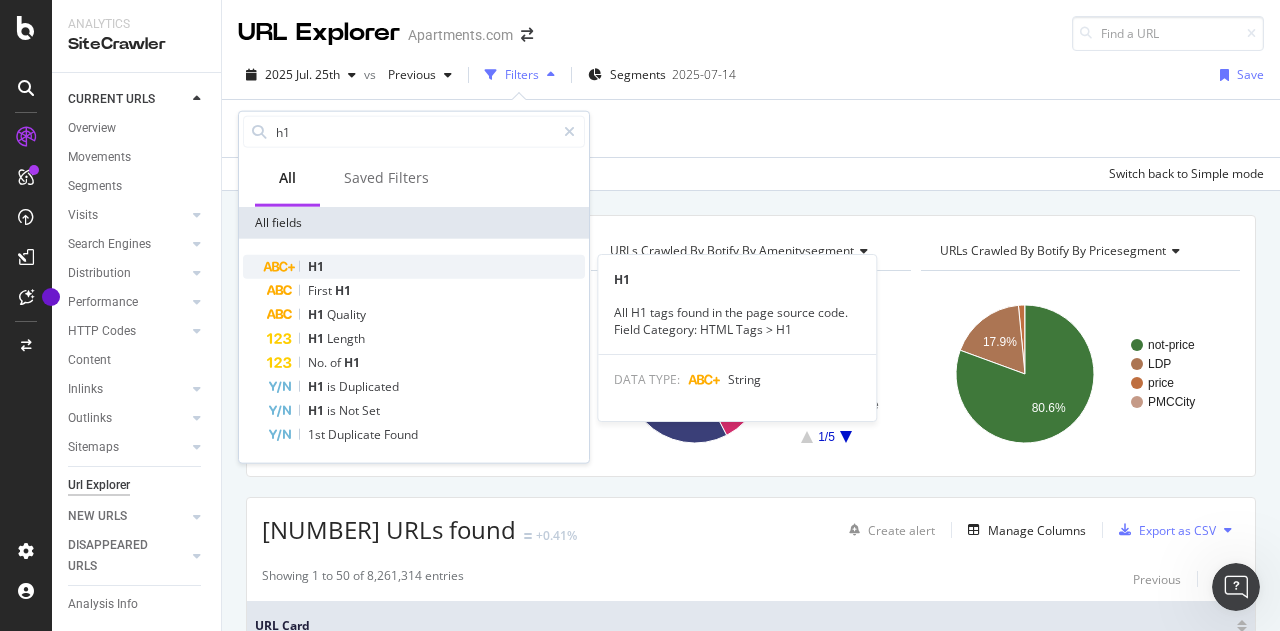 type on "h1" 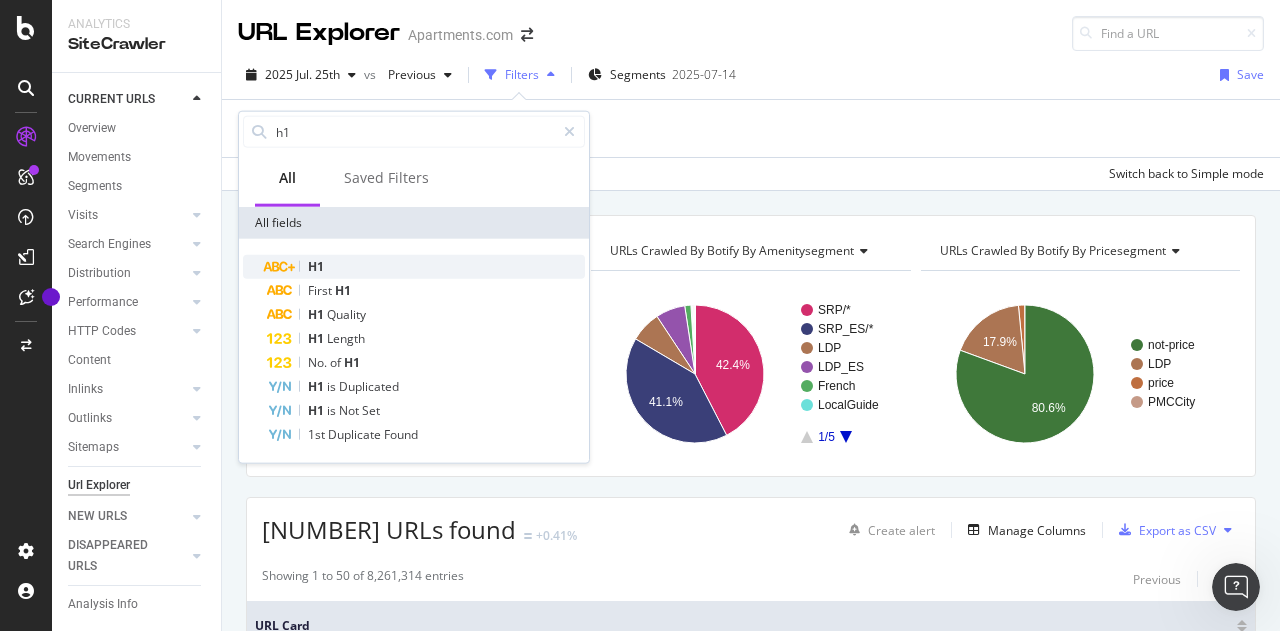 click on "H1" at bounding box center [426, 267] 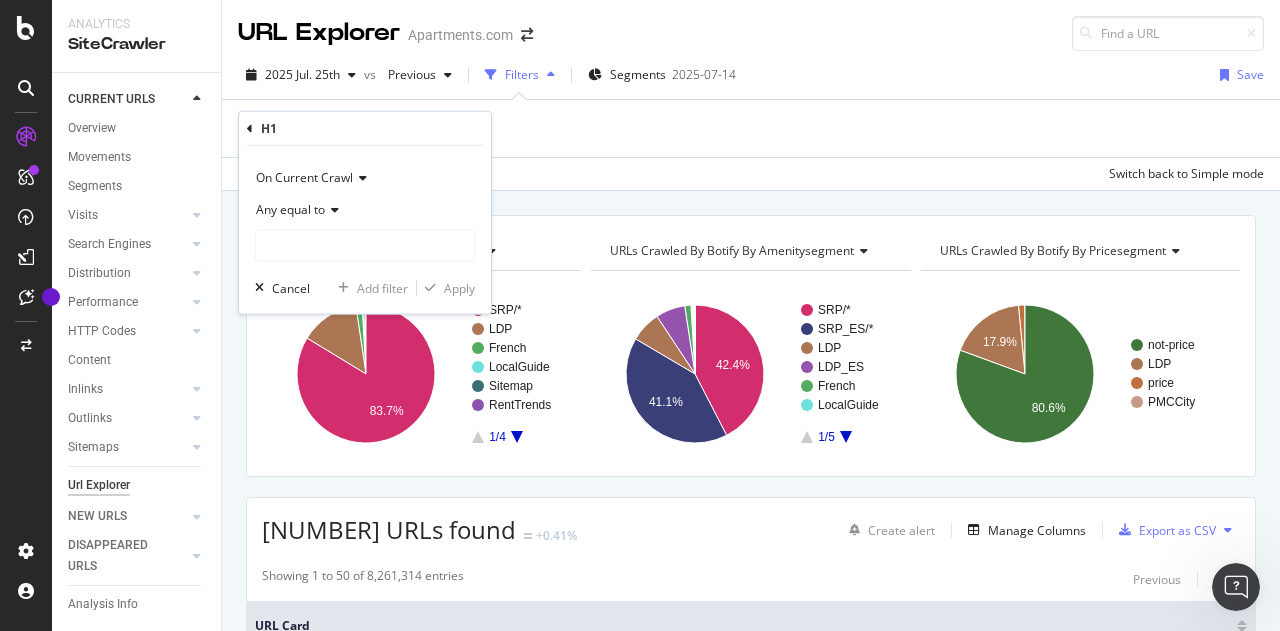 click on "On Current Crawl" at bounding box center [304, 177] 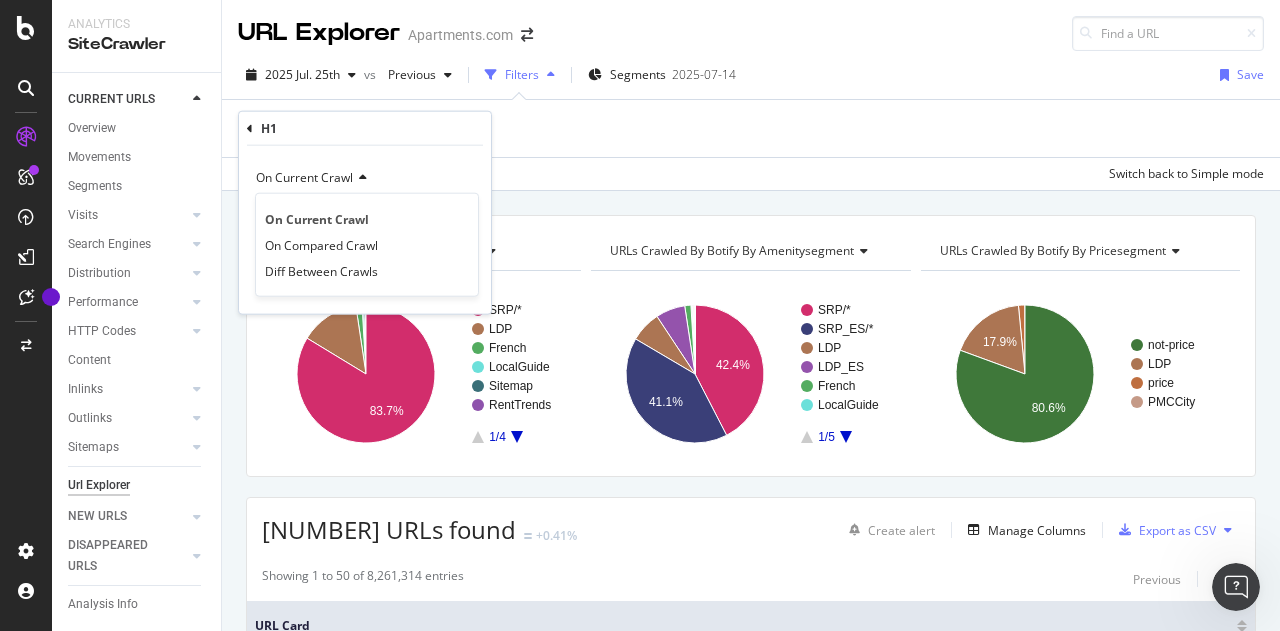 click on "On Current Crawl" at bounding box center [304, 177] 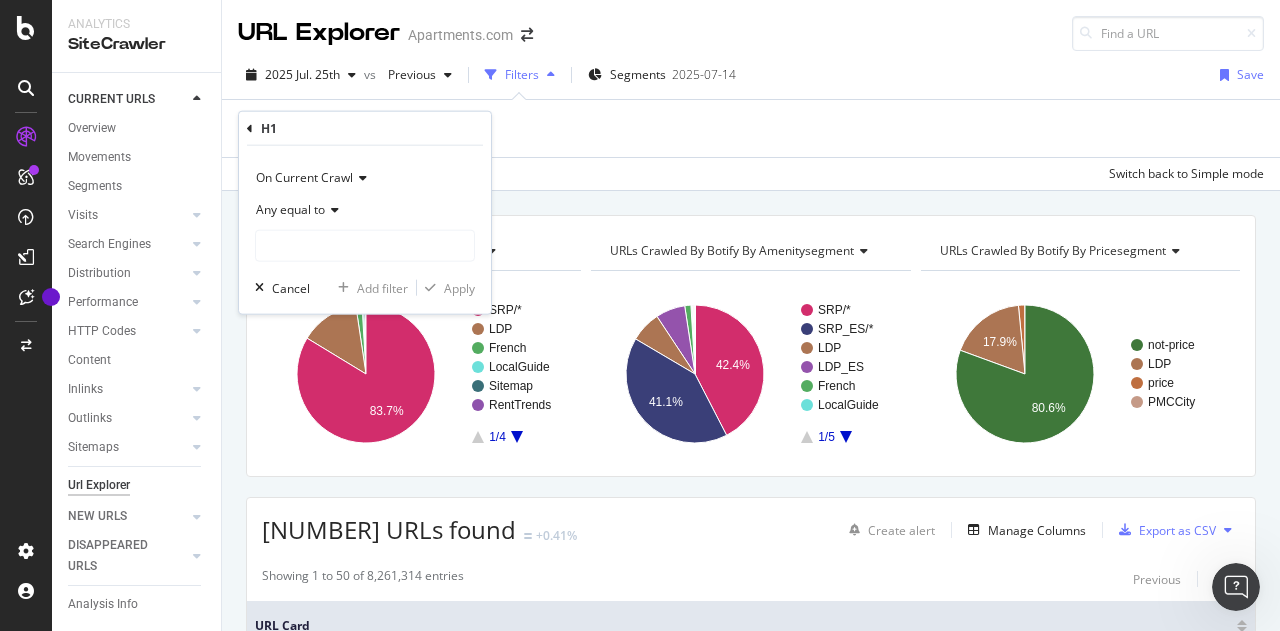 click at bounding box center [332, 210] 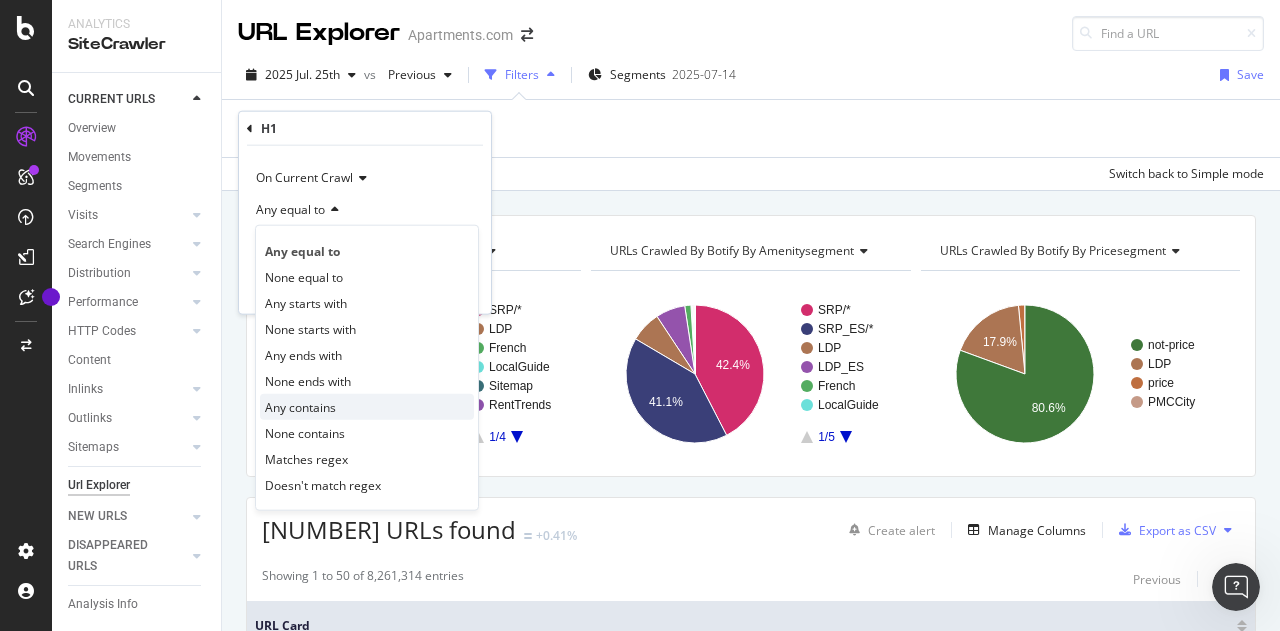 click on "Any contains" at bounding box center (300, 406) 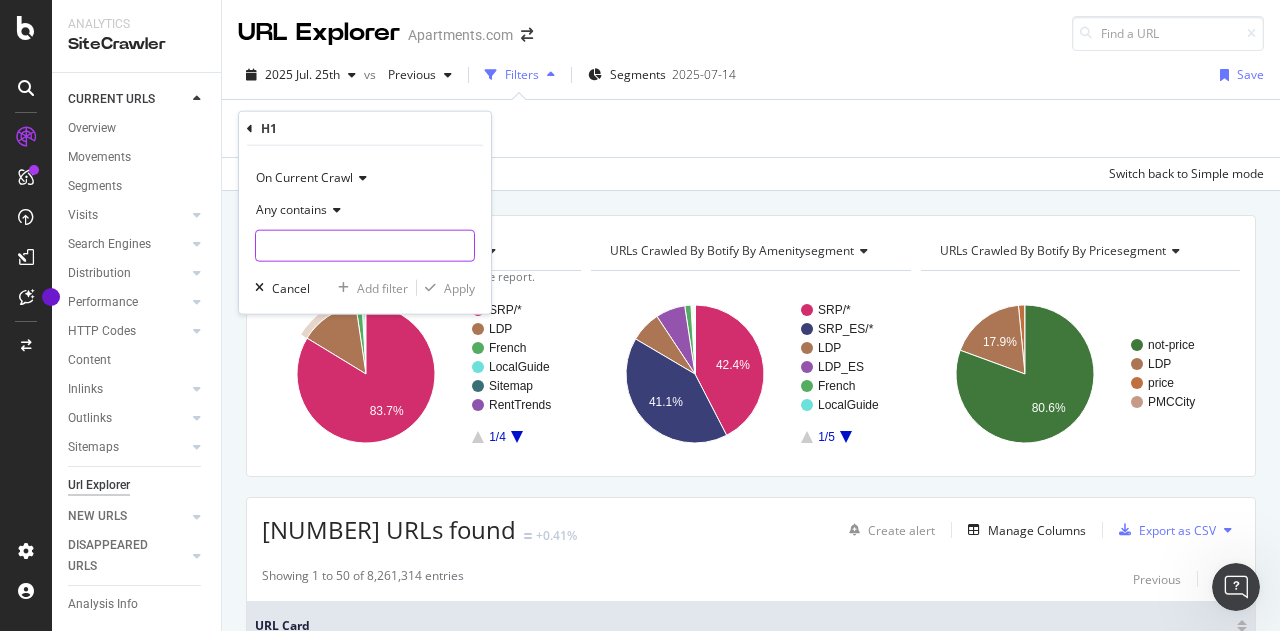 click at bounding box center (365, 246) 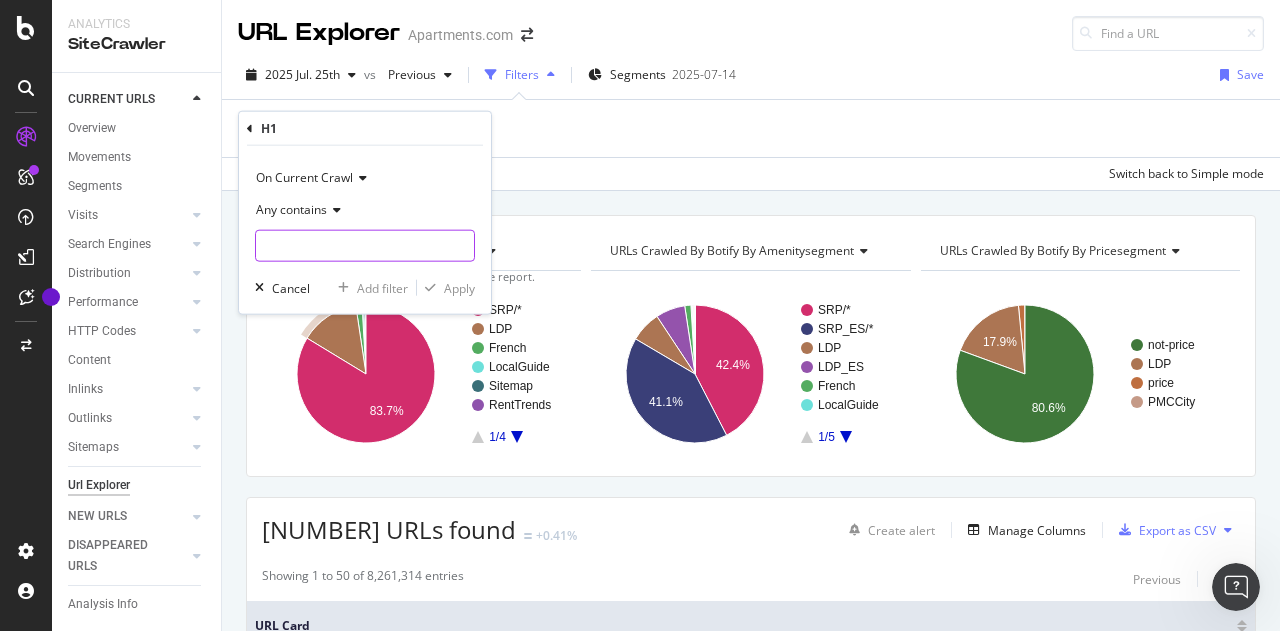 type on "H" 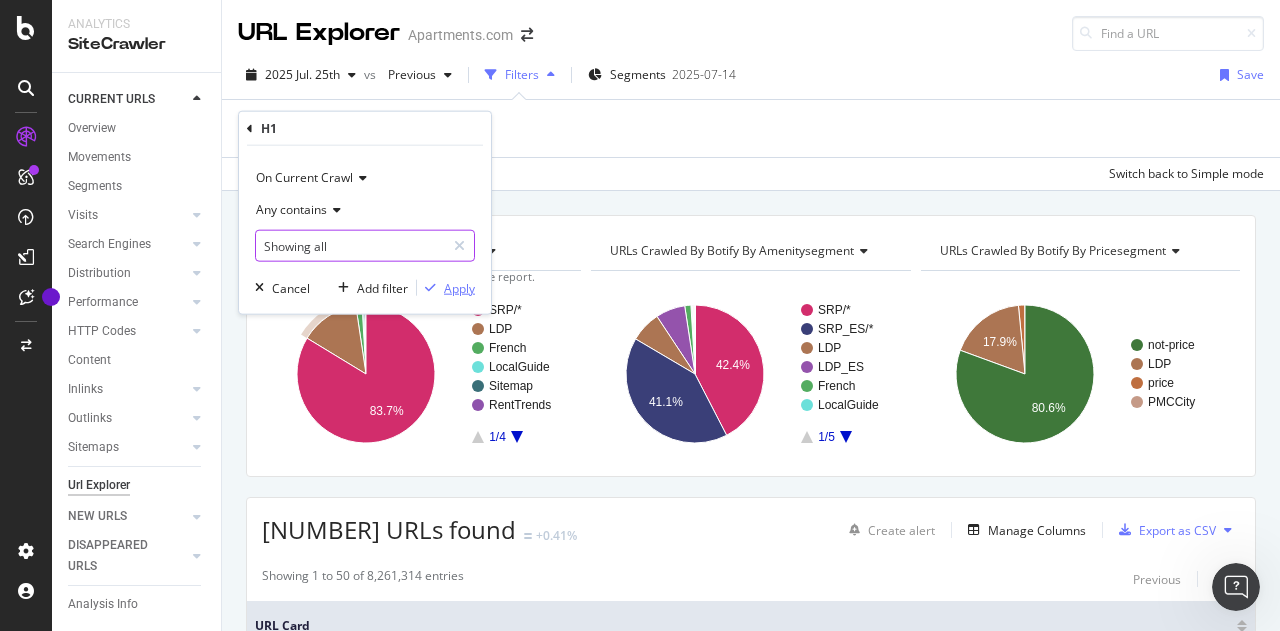 type on "Showing all" 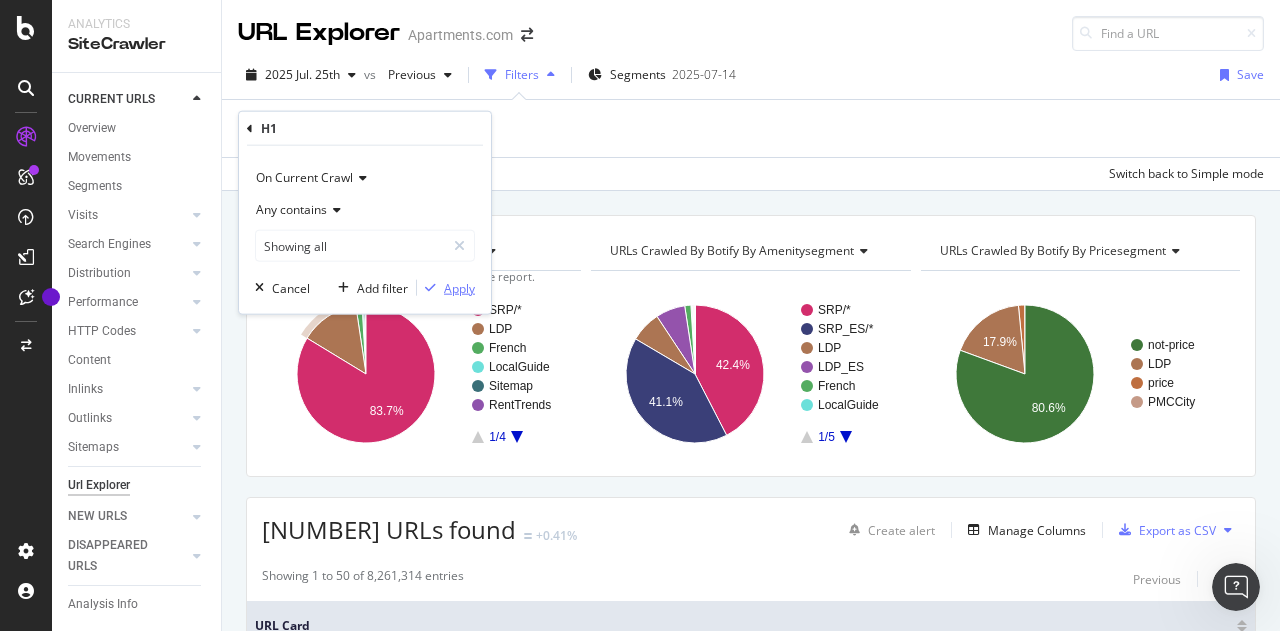 click on "Apply" at bounding box center [459, 287] 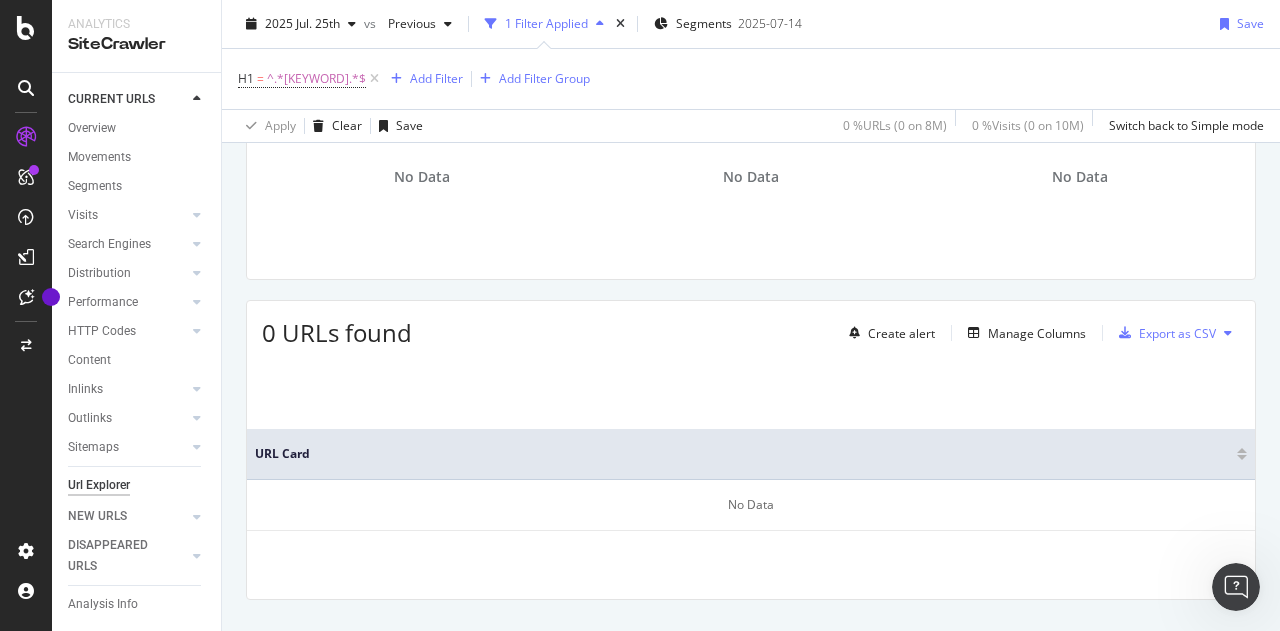 scroll, scrollTop: 0, scrollLeft: 0, axis: both 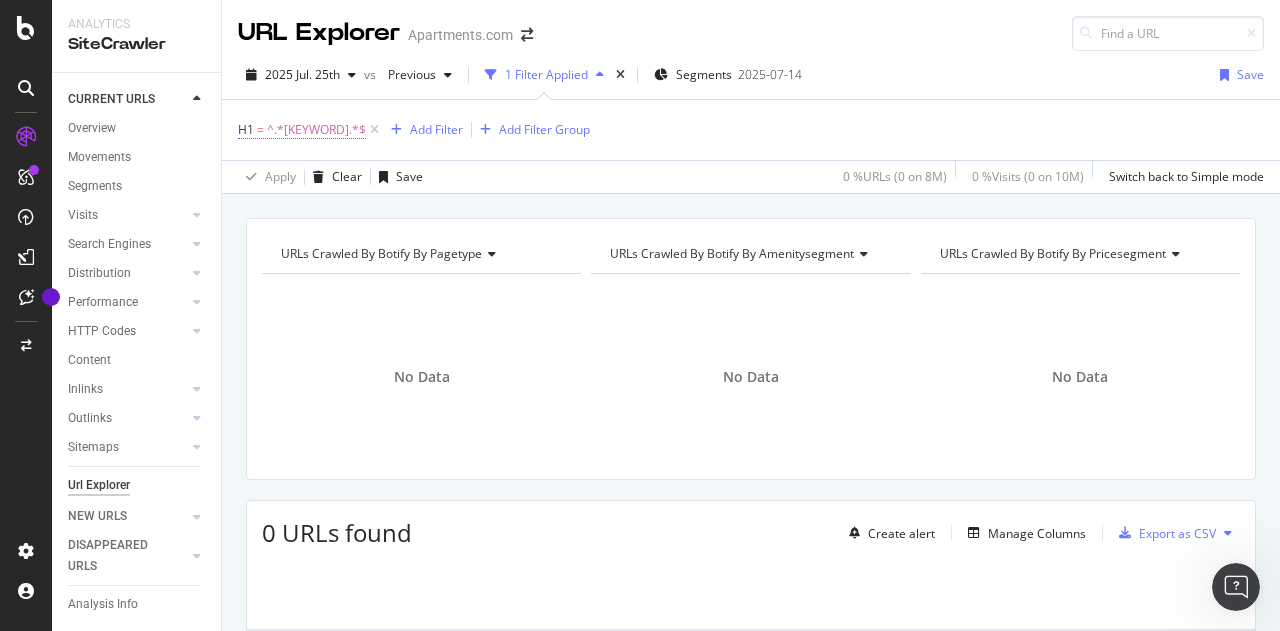 click on "^.*[KEYWORD].*$" at bounding box center [316, 130] 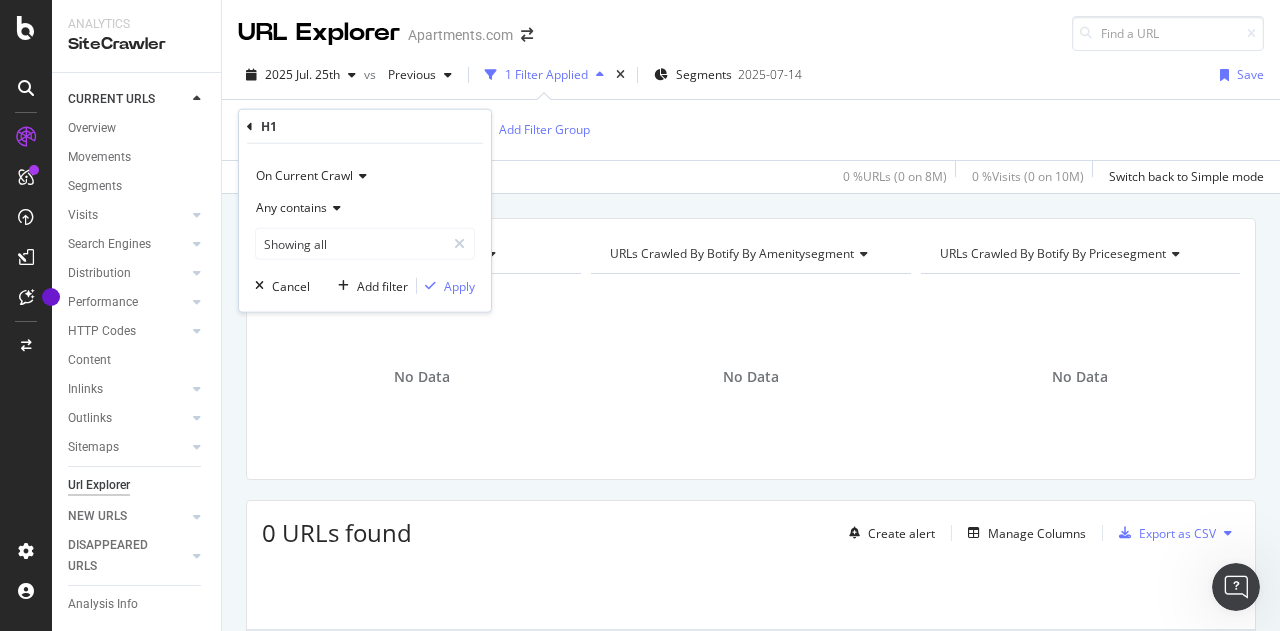 click at bounding box center (250, 126) 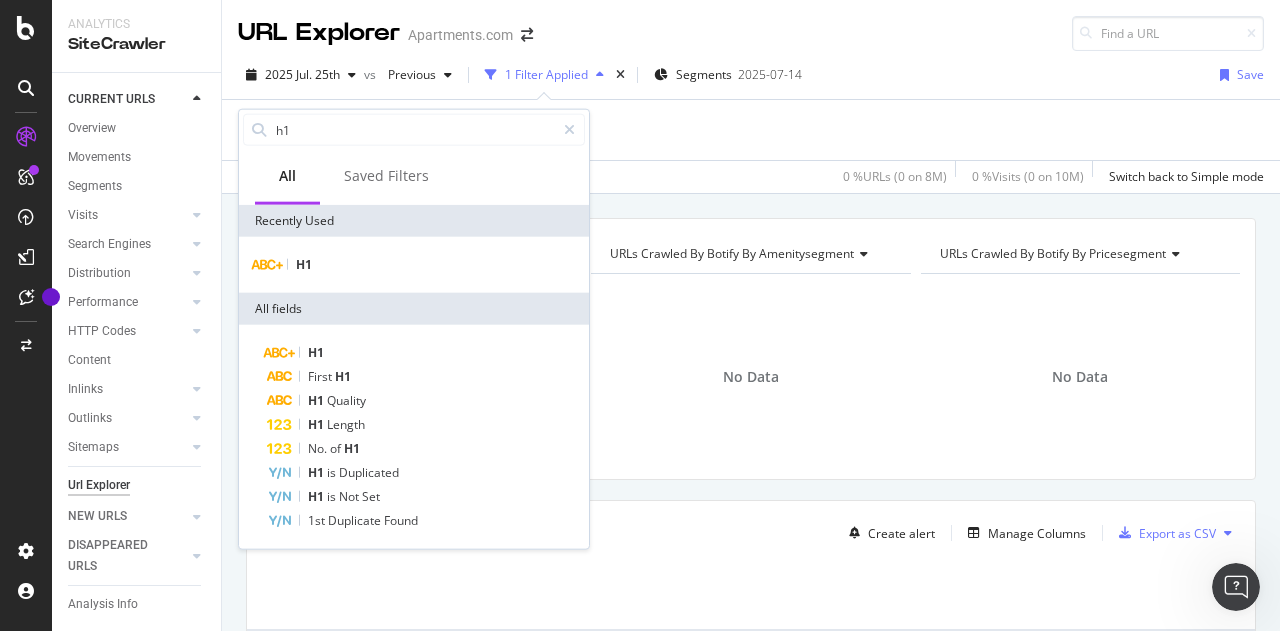 click on "H1   =     ^.*[KEYWORD].*$ Add Filter Add Filter Group" at bounding box center (751, 130) 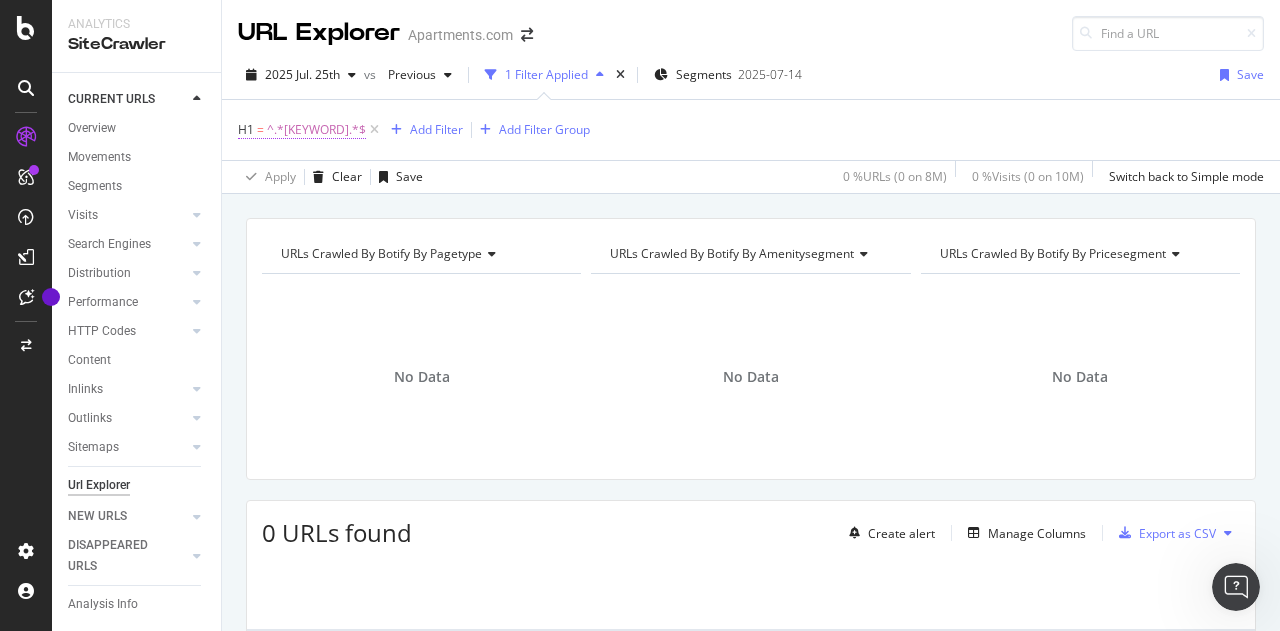 click on "^.*[KEYWORD].*$" at bounding box center [316, 130] 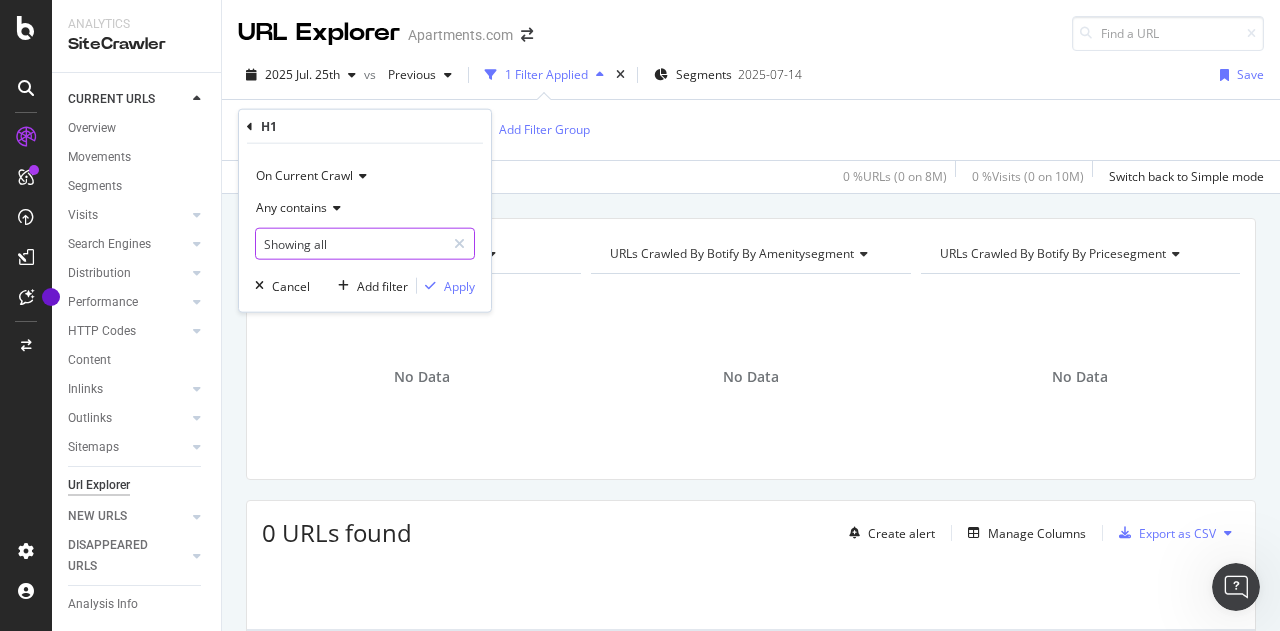 click on "Showing all" at bounding box center (350, 244) 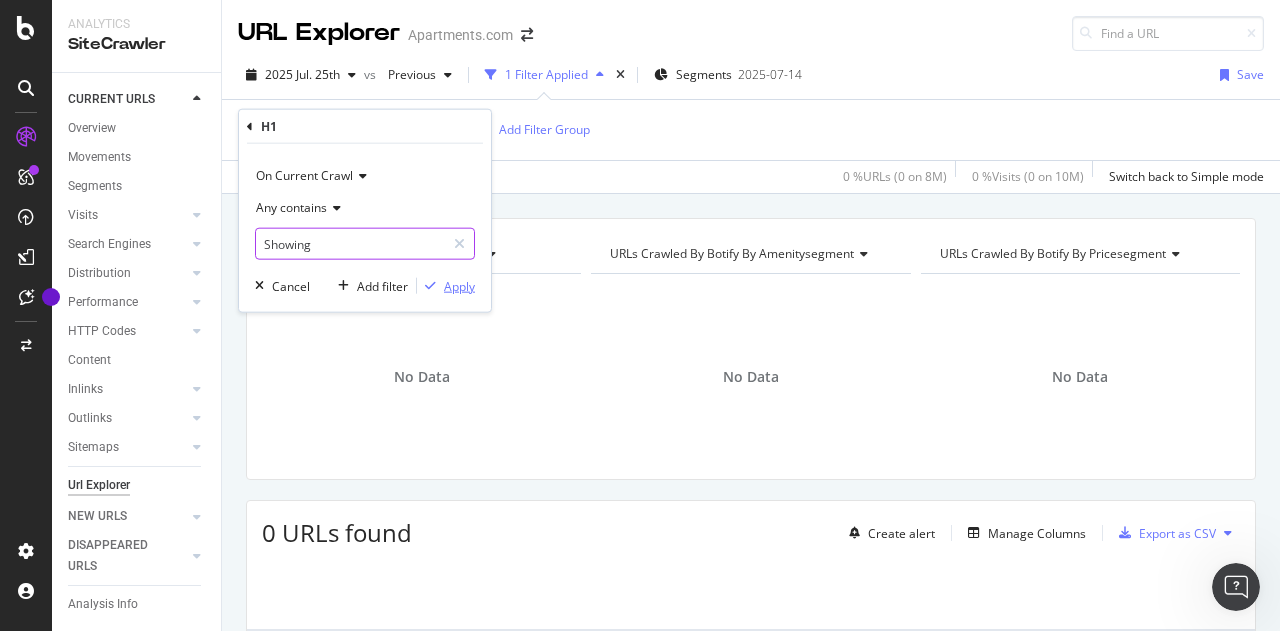 type on "Showing" 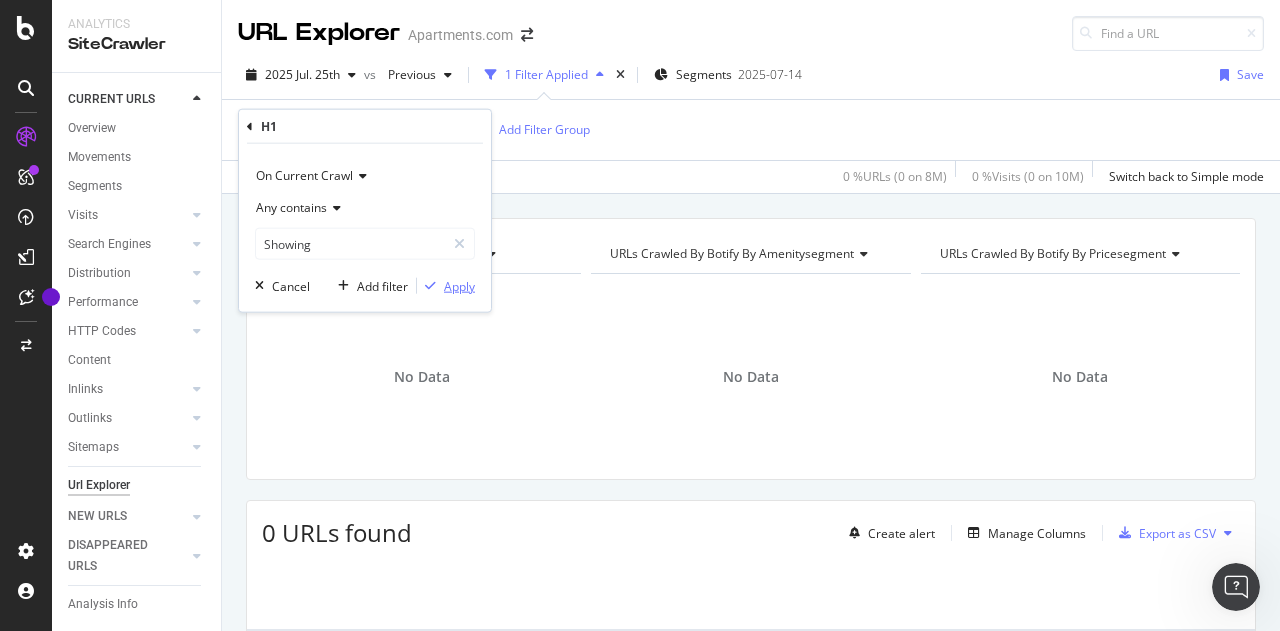 click on "Apply" at bounding box center [459, 285] 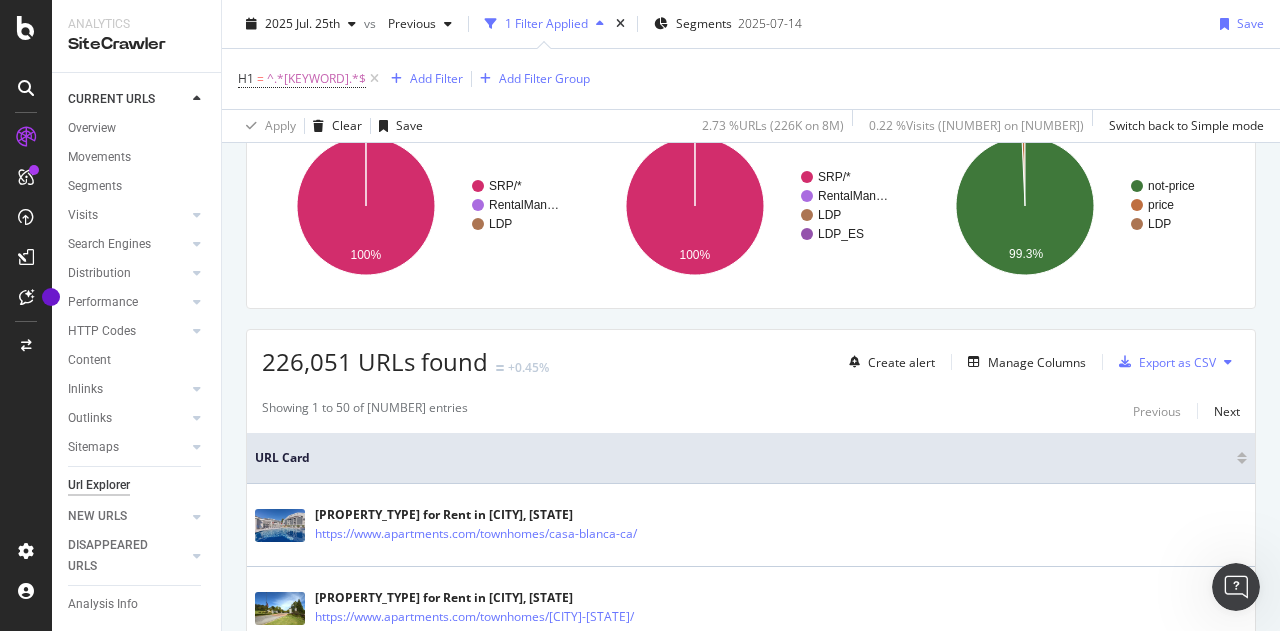scroll, scrollTop: 300, scrollLeft: 0, axis: vertical 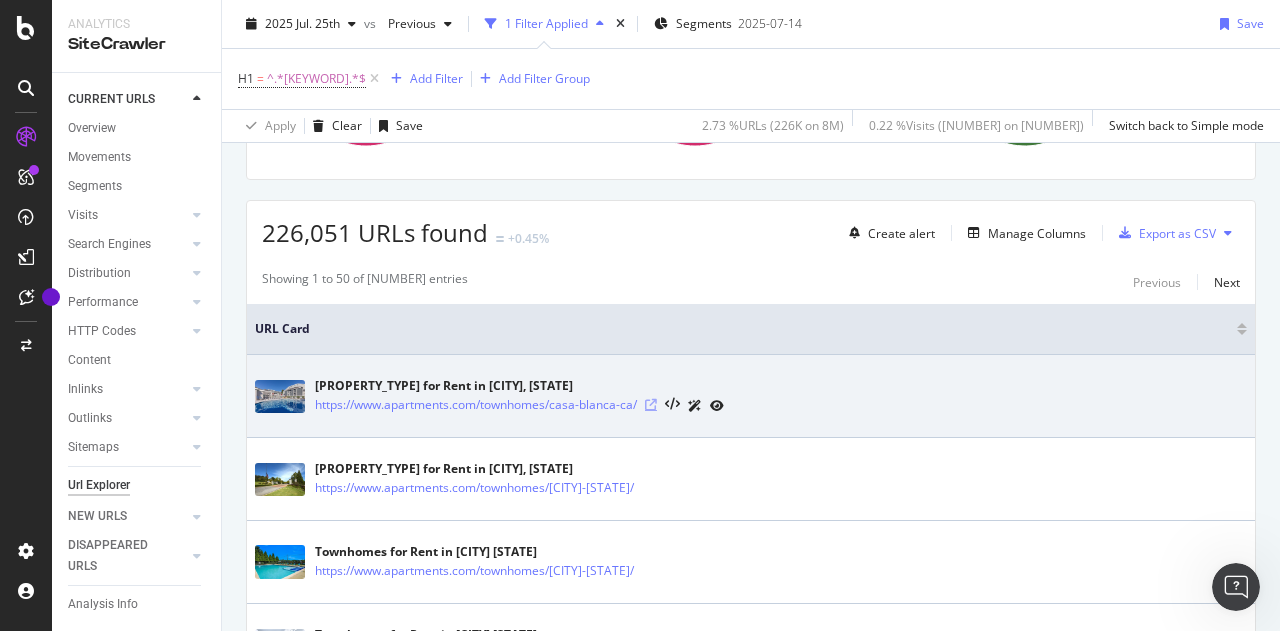 click at bounding box center [651, 405] 